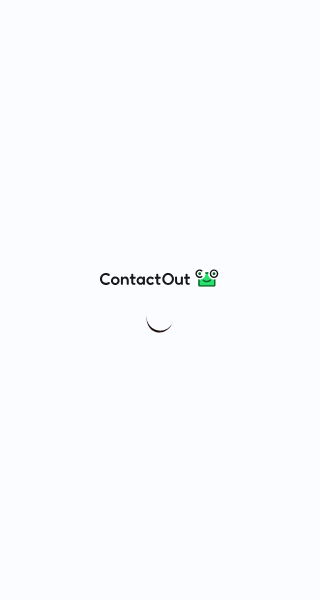 scroll, scrollTop: 0, scrollLeft: 0, axis: both 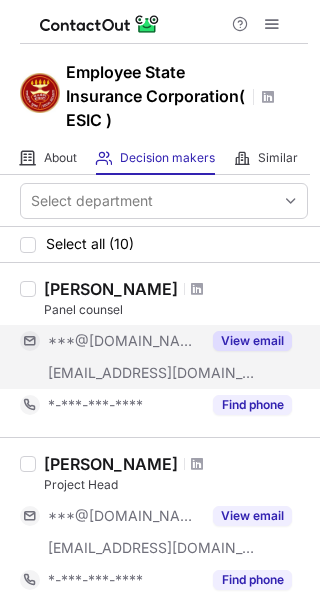 click on "View email" at bounding box center (252, 341) 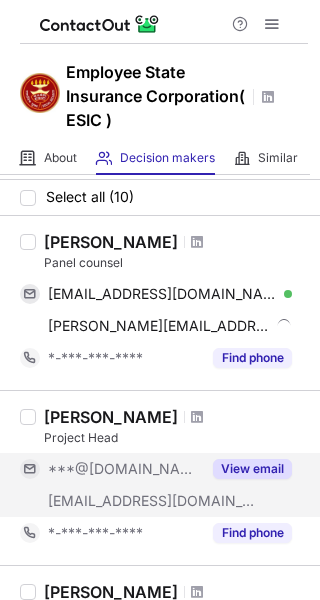 scroll, scrollTop: 48, scrollLeft: 0, axis: vertical 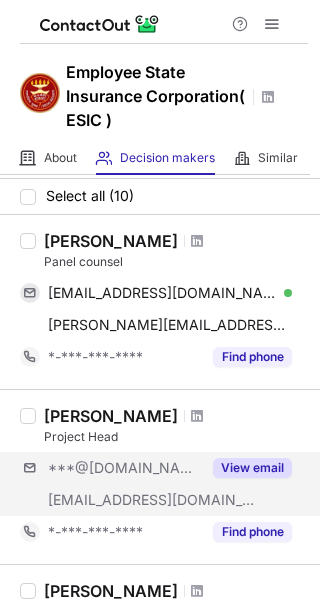 click on "***@gmail.com ***@esic.nic.in View email" at bounding box center (164, 484) 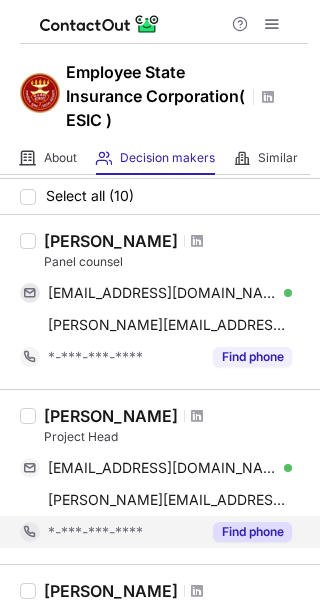 click on "Find phone" at bounding box center (252, 532) 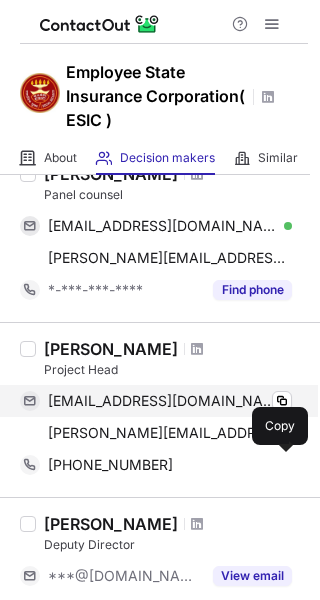 scroll, scrollTop: 116, scrollLeft: 0, axis: vertical 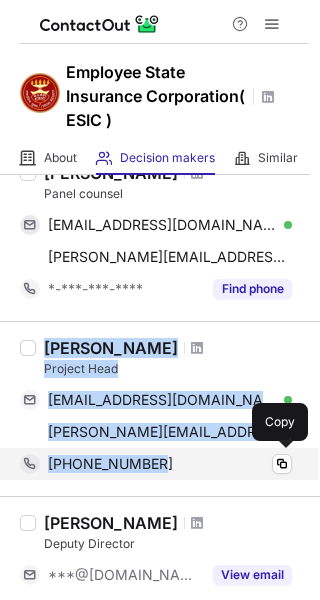drag, startPoint x: 45, startPoint y: 339, endPoint x: 165, endPoint y: 457, distance: 168.29736 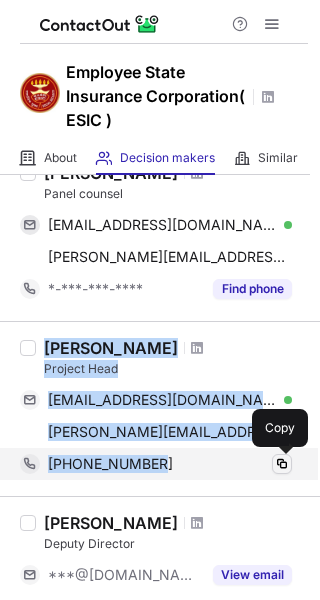 click at bounding box center (282, 464) 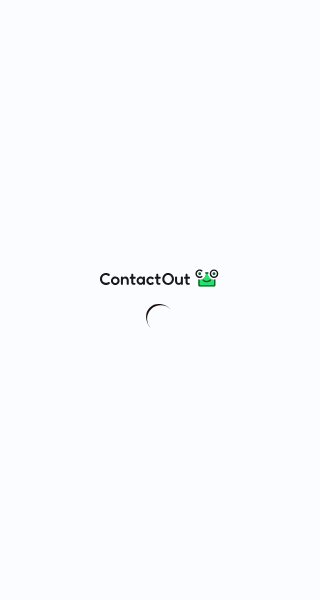scroll, scrollTop: 0, scrollLeft: 0, axis: both 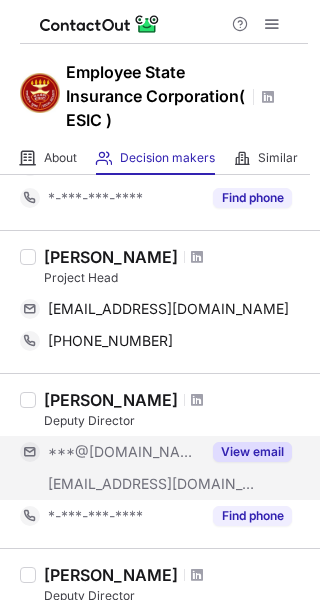 click on "View email" at bounding box center (252, 452) 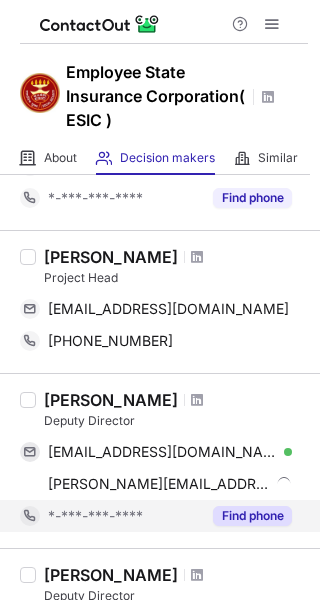 click on "Find phone" at bounding box center [252, 516] 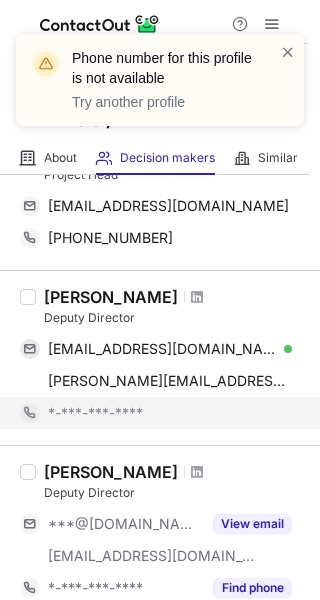 scroll, scrollTop: 279, scrollLeft: 0, axis: vertical 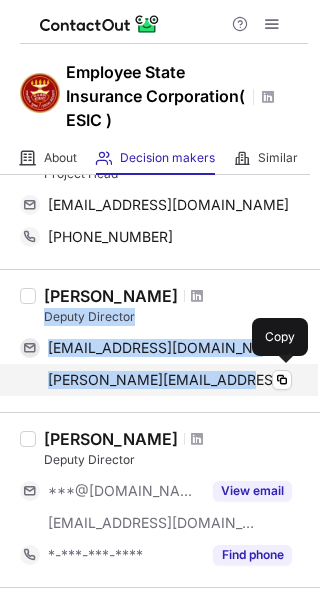 drag, startPoint x: 43, startPoint y: 313, endPoint x: 223, endPoint y: 384, distance: 193.49677 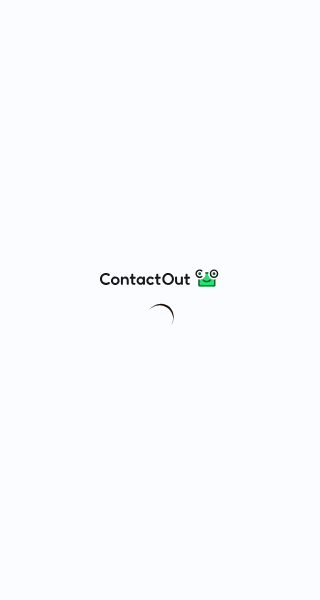 scroll, scrollTop: 0, scrollLeft: 0, axis: both 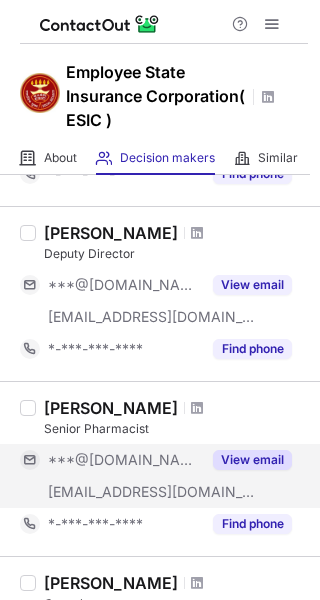 click on "View email" at bounding box center (252, 460) 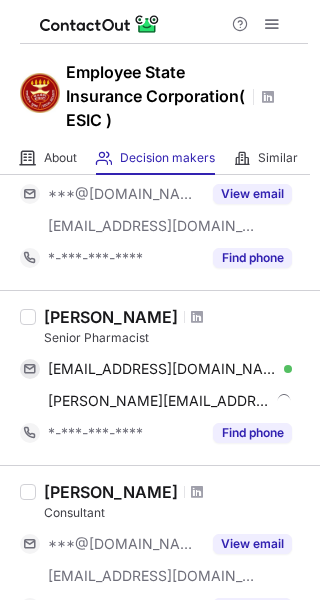 scroll, scrollTop: 577, scrollLeft: 0, axis: vertical 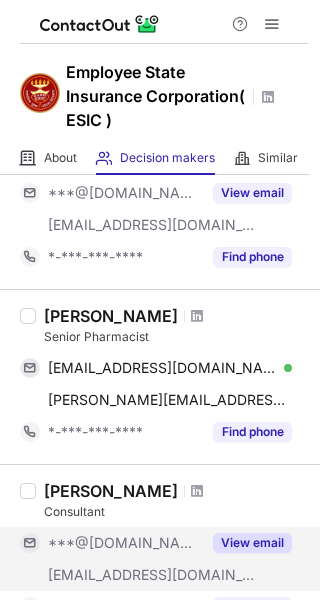 click on "View email" at bounding box center (252, 543) 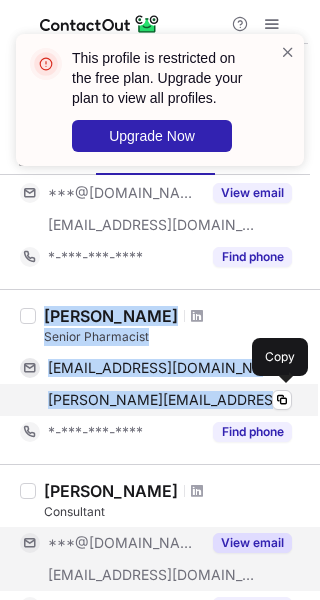 drag, startPoint x: 41, startPoint y: 307, endPoint x: 261, endPoint y: 400, distance: 238.84932 